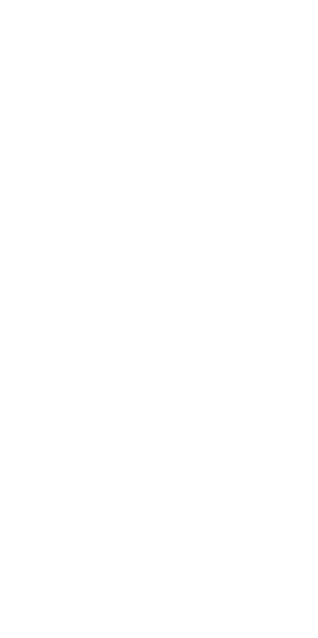 scroll, scrollTop: 0, scrollLeft: 0, axis: both 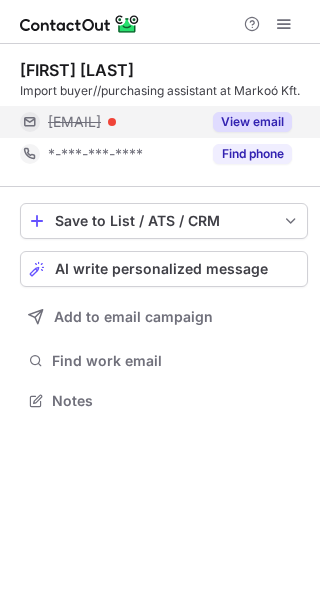 click on "View email" at bounding box center (252, 122) 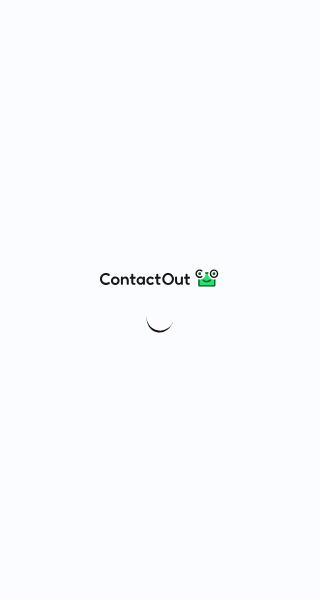 scroll, scrollTop: 0, scrollLeft: 0, axis: both 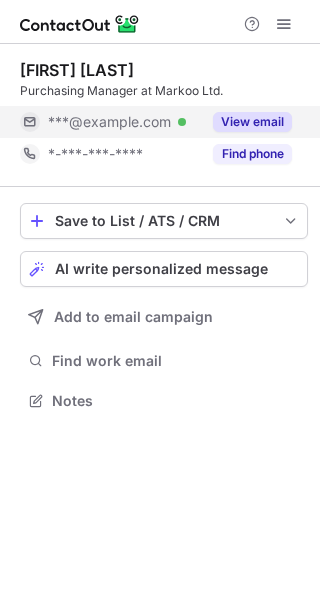 click on "View email" at bounding box center [252, 122] 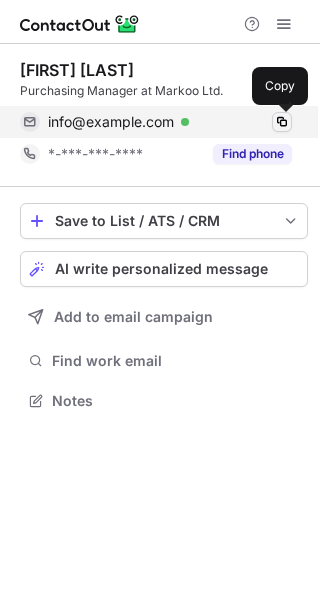 click at bounding box center (282, 122) 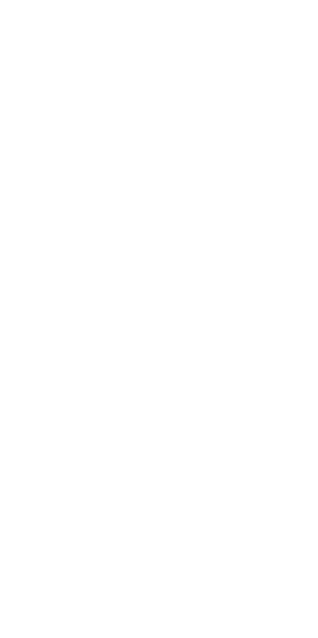 scroll, scrollTop: 0, scrollLeft: 0, axis: both 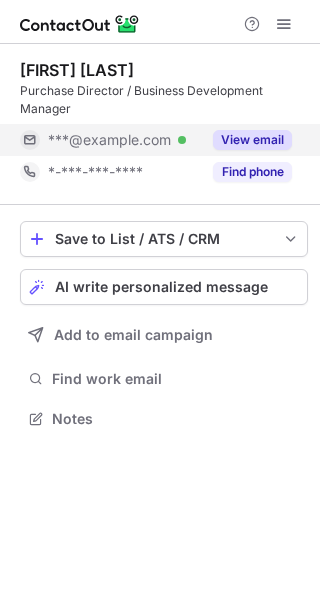 click on "View email" at bounding box center (252, 140) 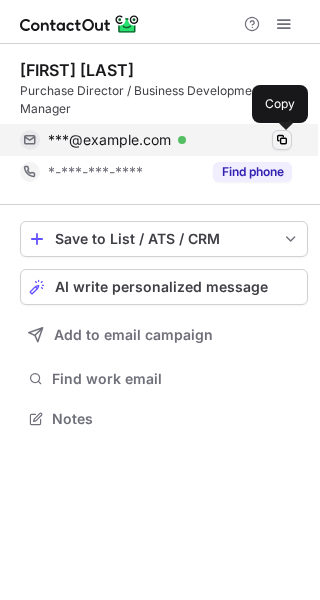 click at bounding box center (282, 140) 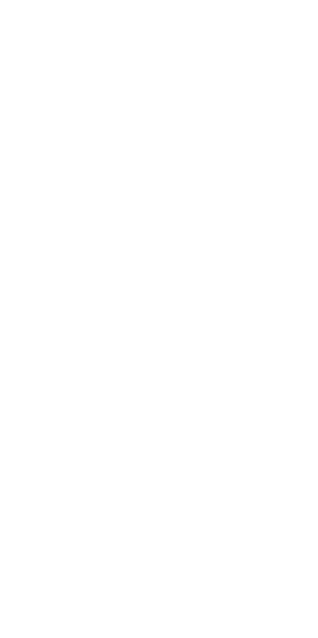 scroll, scrollTop: 0, scrollLeft: 0, axis: both 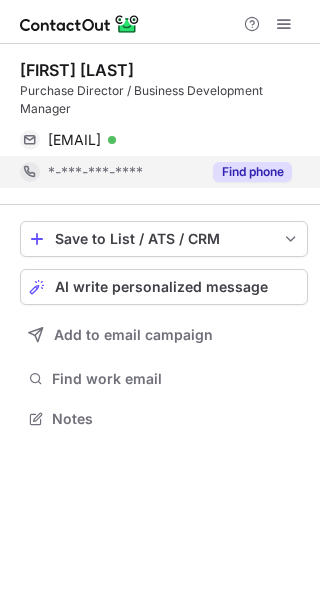 click on "Find phone" at bounding box center (252, 172) 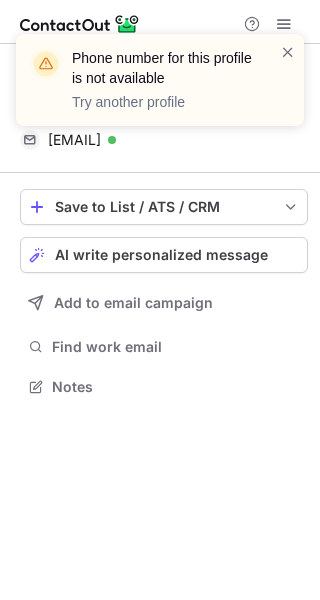 scroll, scrollTop: 372, scrollLeft: 320, axis: both 